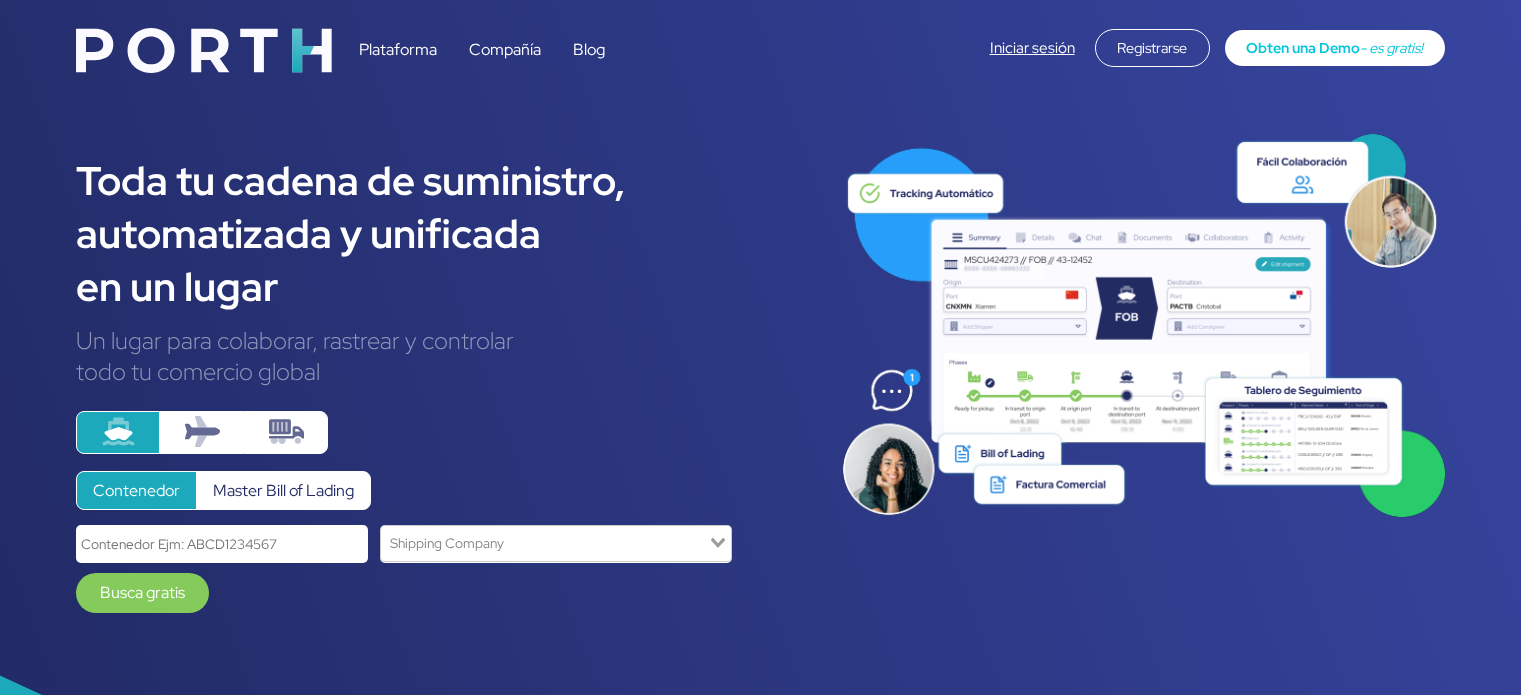 scroll, scrollTop: 0, scrollLeft: 0, axis: both 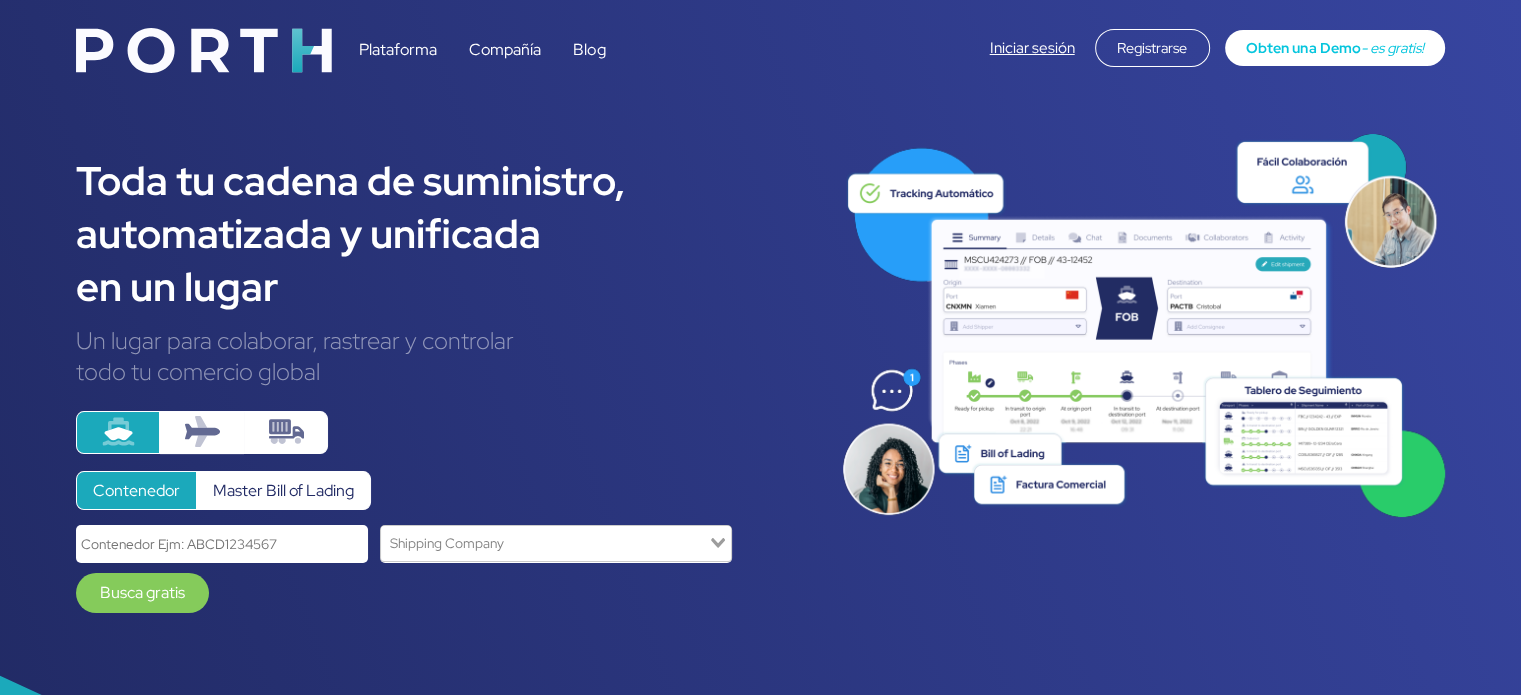 click on "Iniciar sesión" at bounding box center (1032, 48) 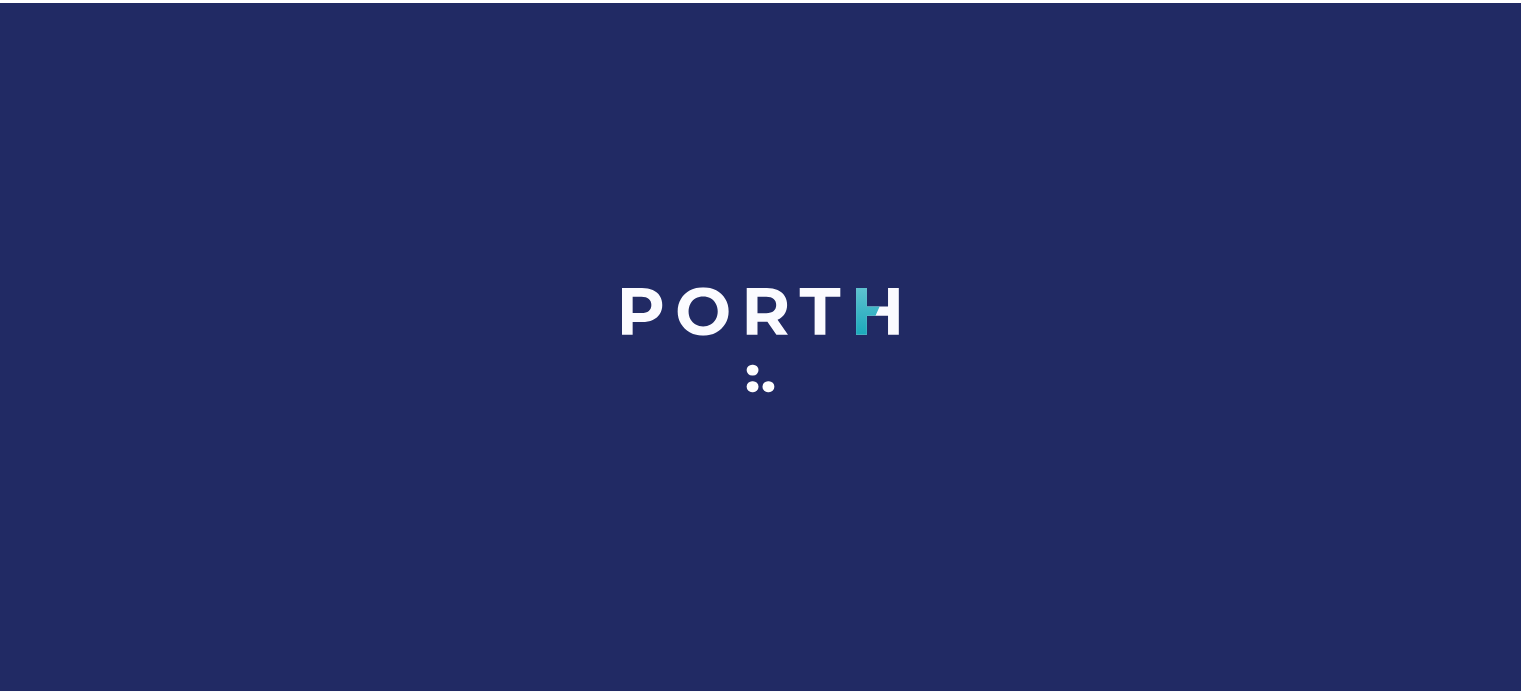 scroll, scrollTop: 0, scrollLeft: 0, axis: both 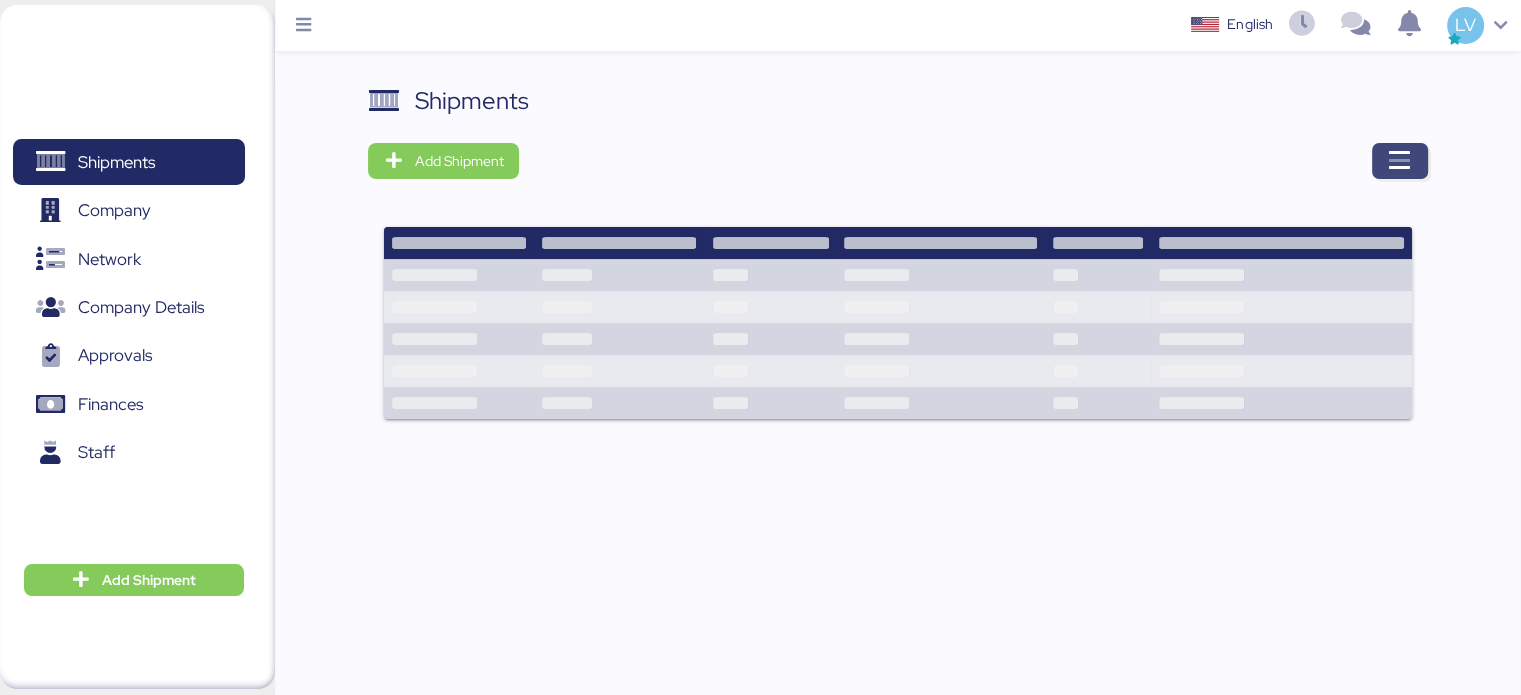 click at bounding box center [1400, 161] 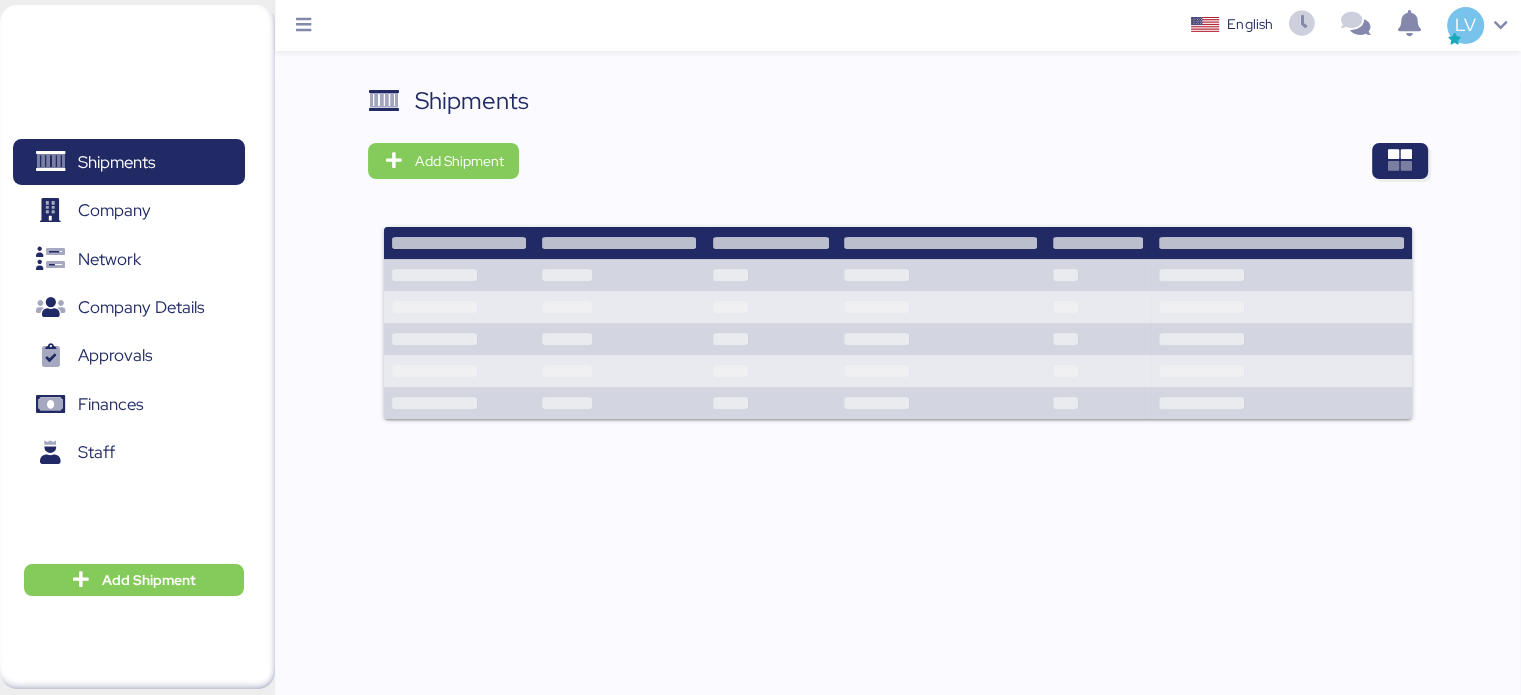 click on "Shipments" at bounding box center (897, 101) 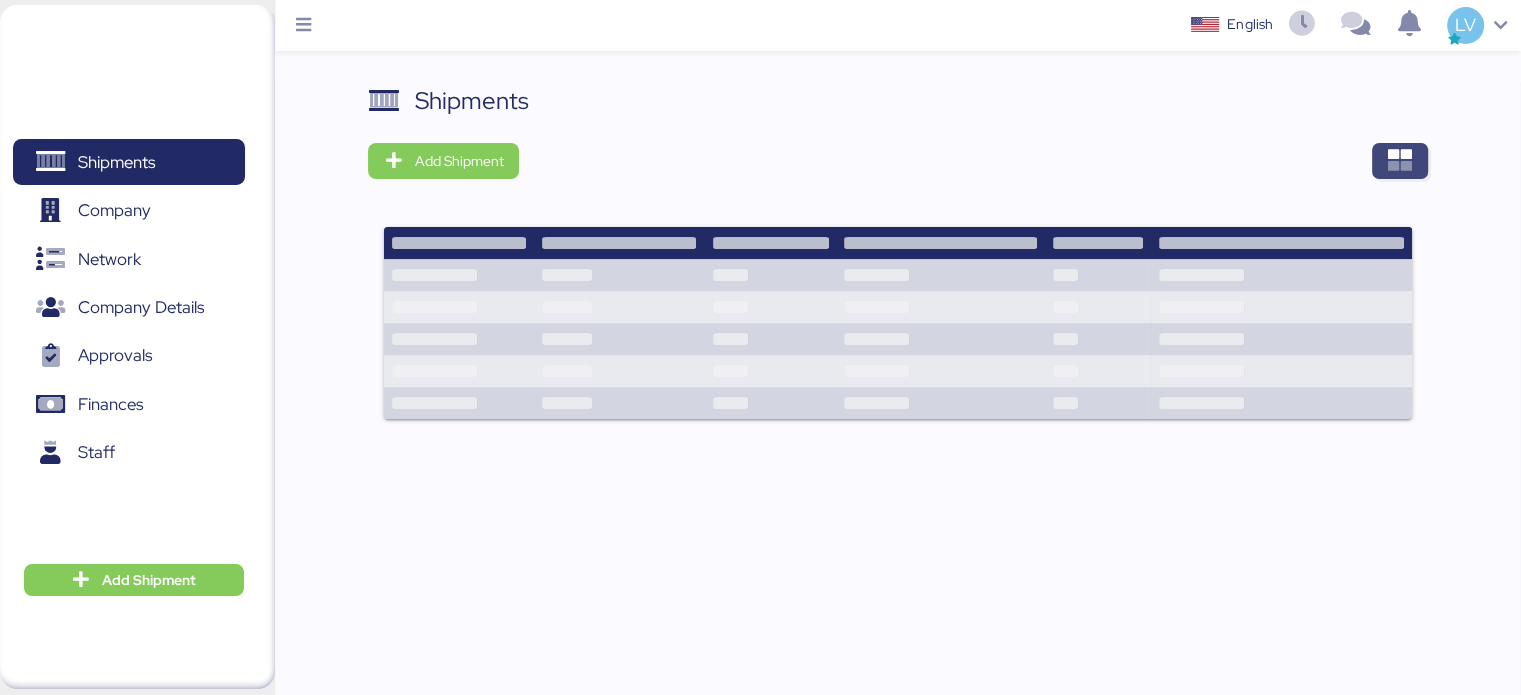click at bounding box center [1400, 161] 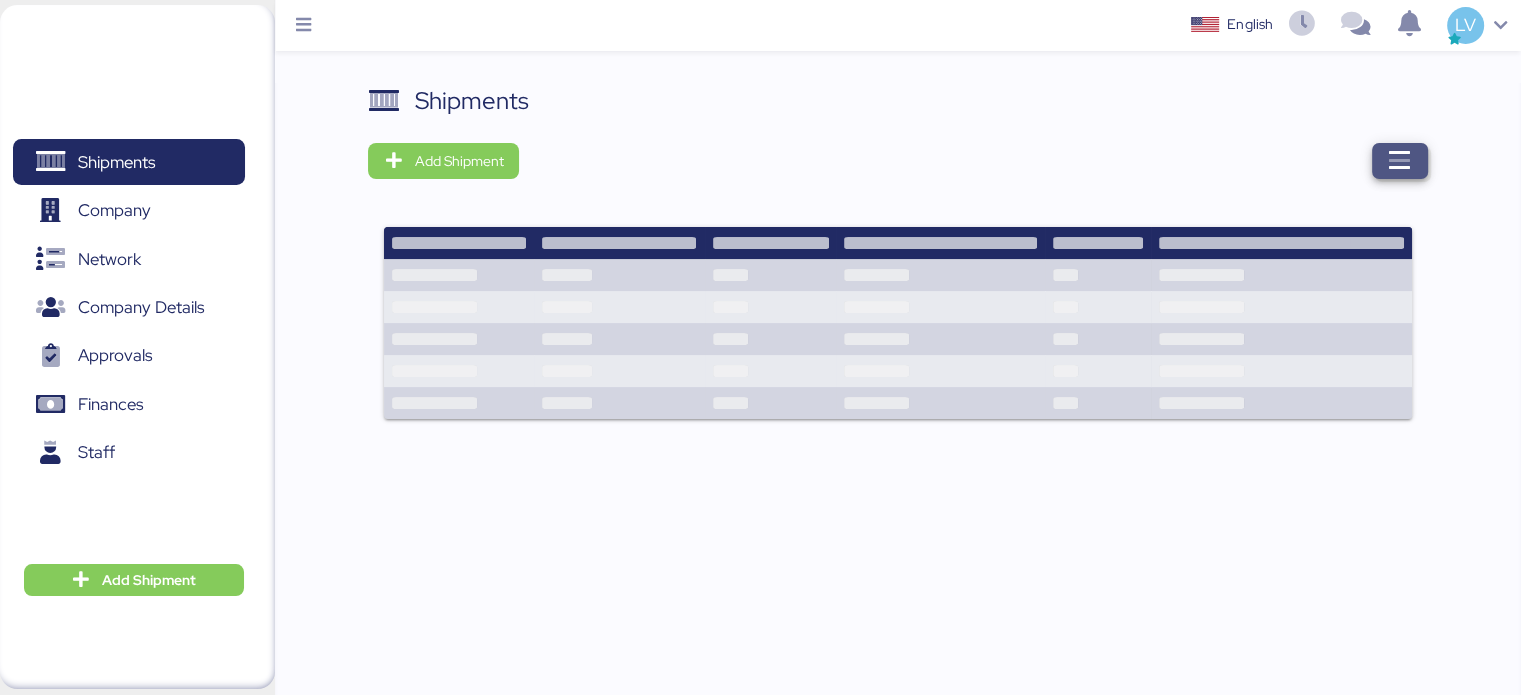 click at bounding box center [1400, 161] 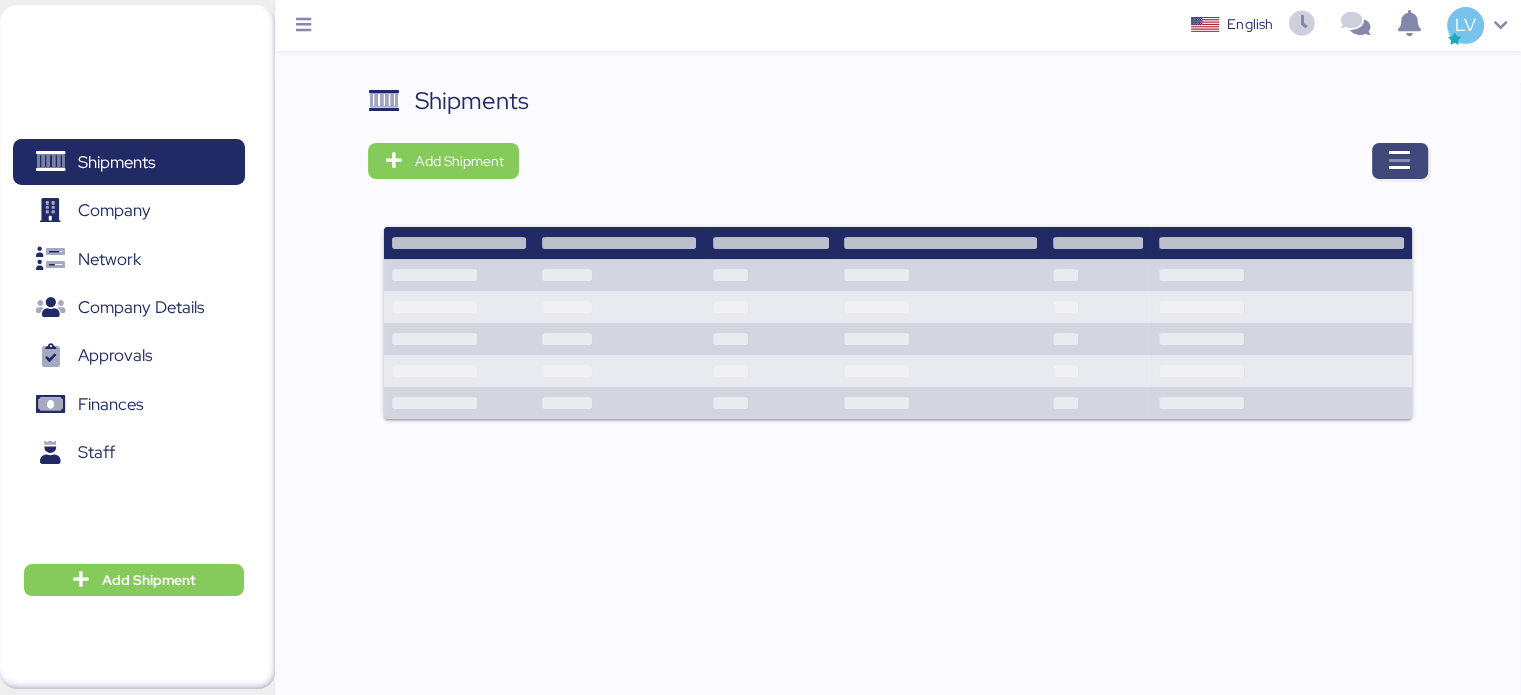 click at bounding box center [1400, 161] 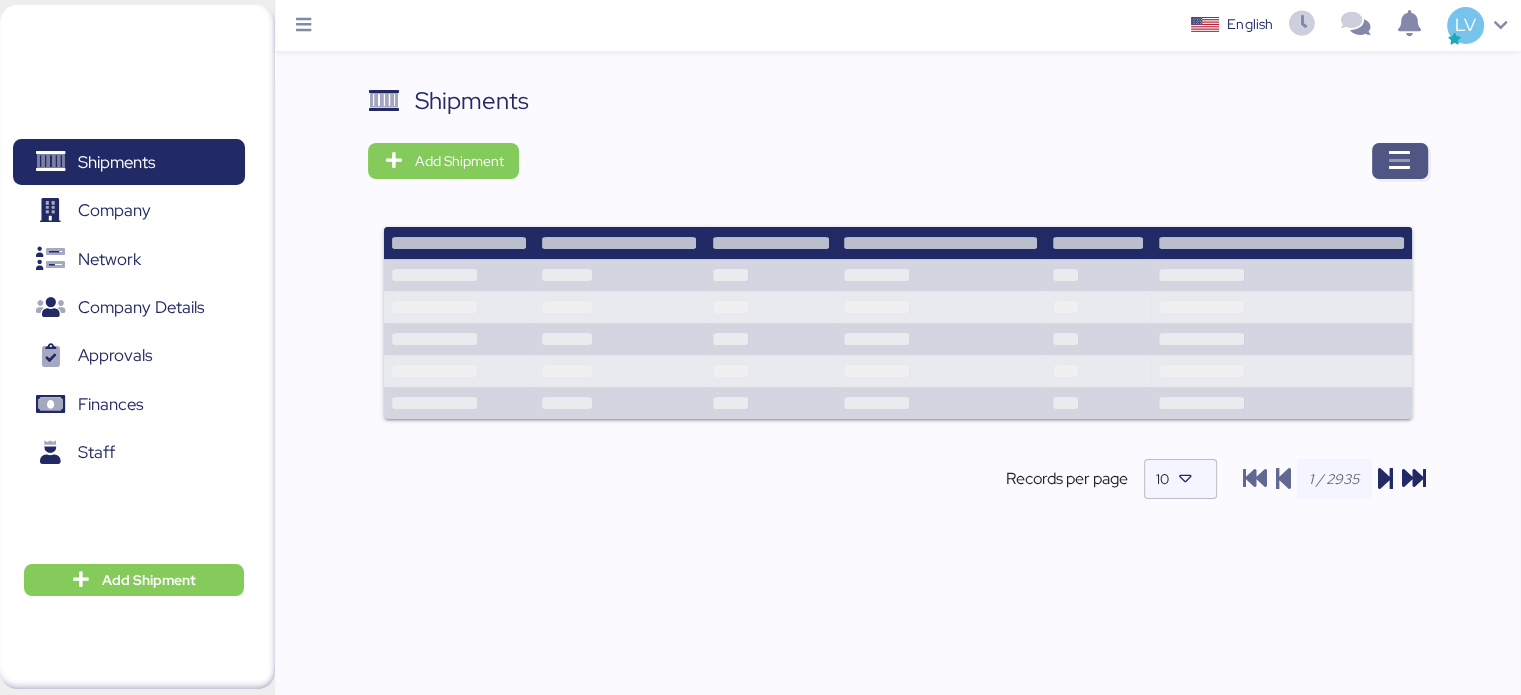 click at bounding box center (1400, 161) 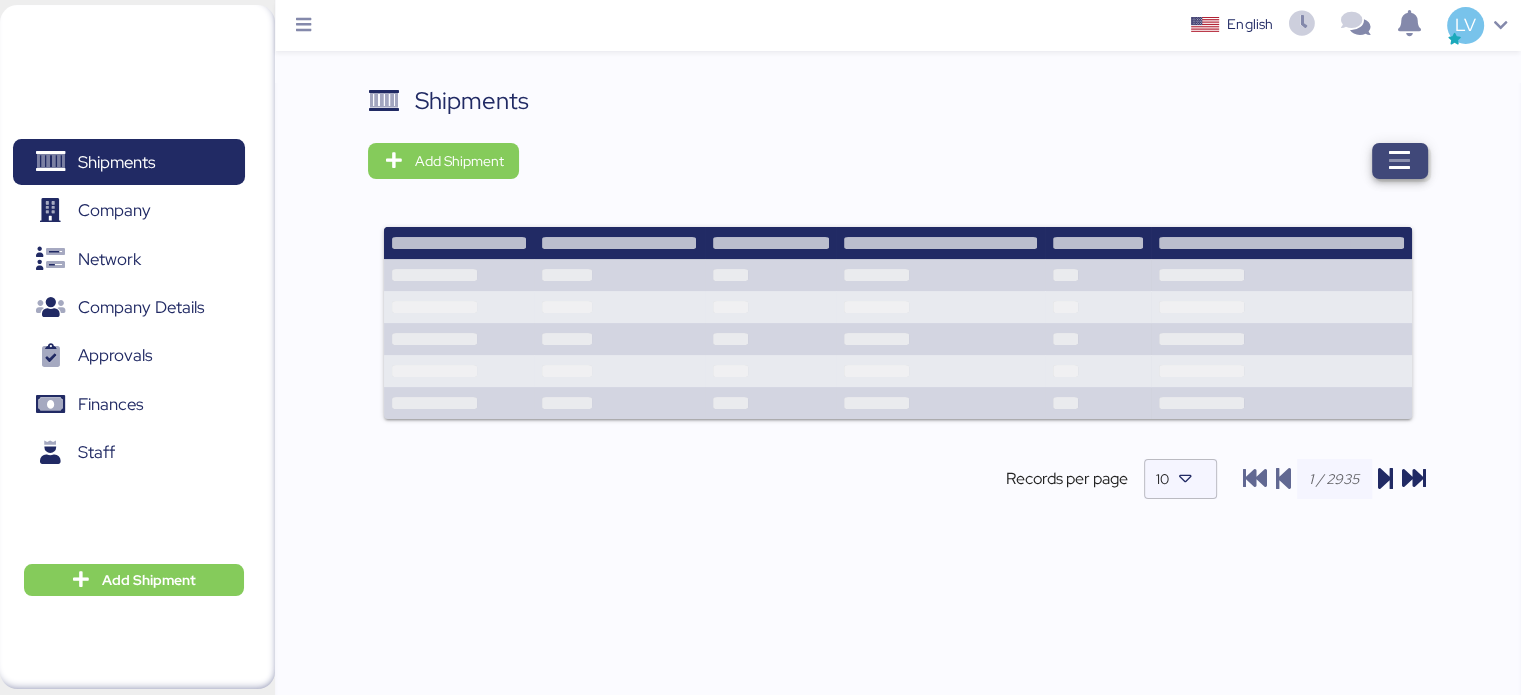 click at bounding box center [1400, 161] 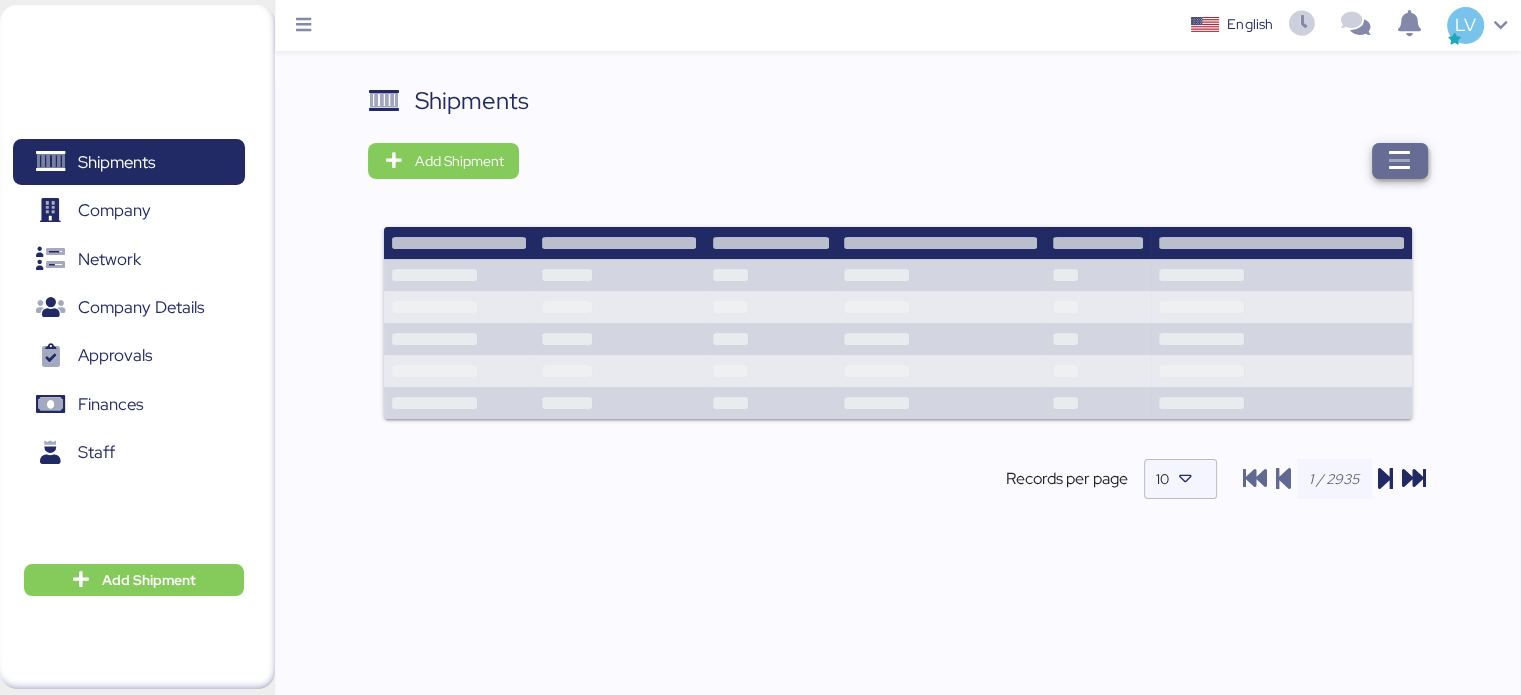 click at bounding box center [1400, 161] 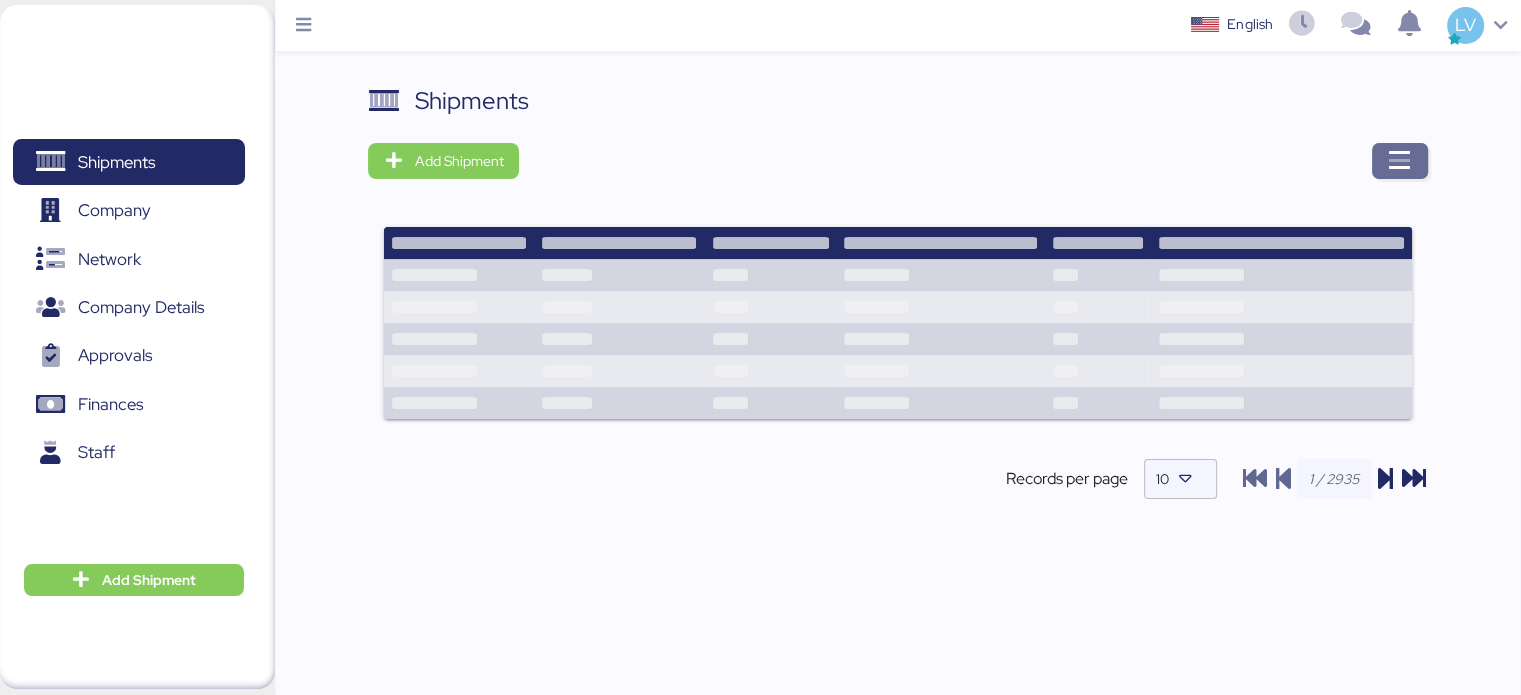 click at bounding box center [1400, 161] 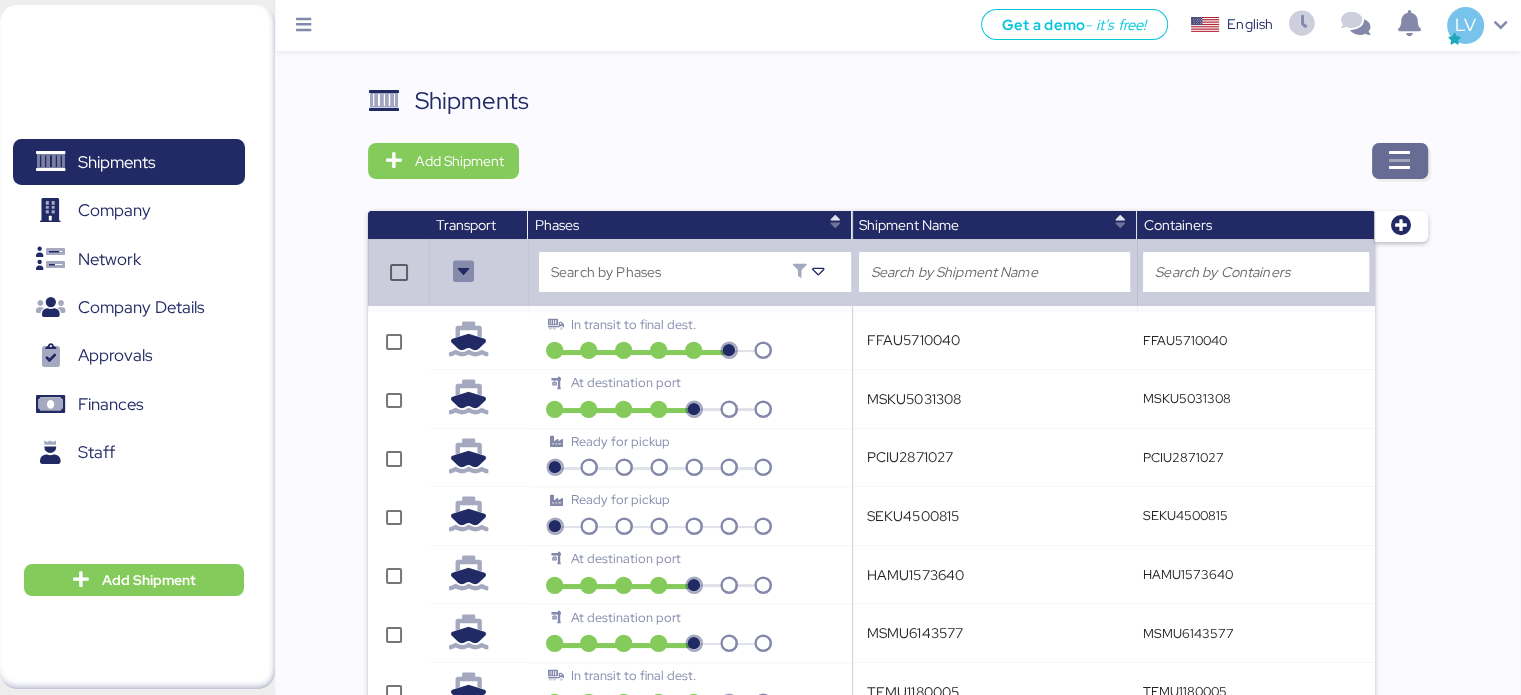 click at bounding box center (1400, 161) 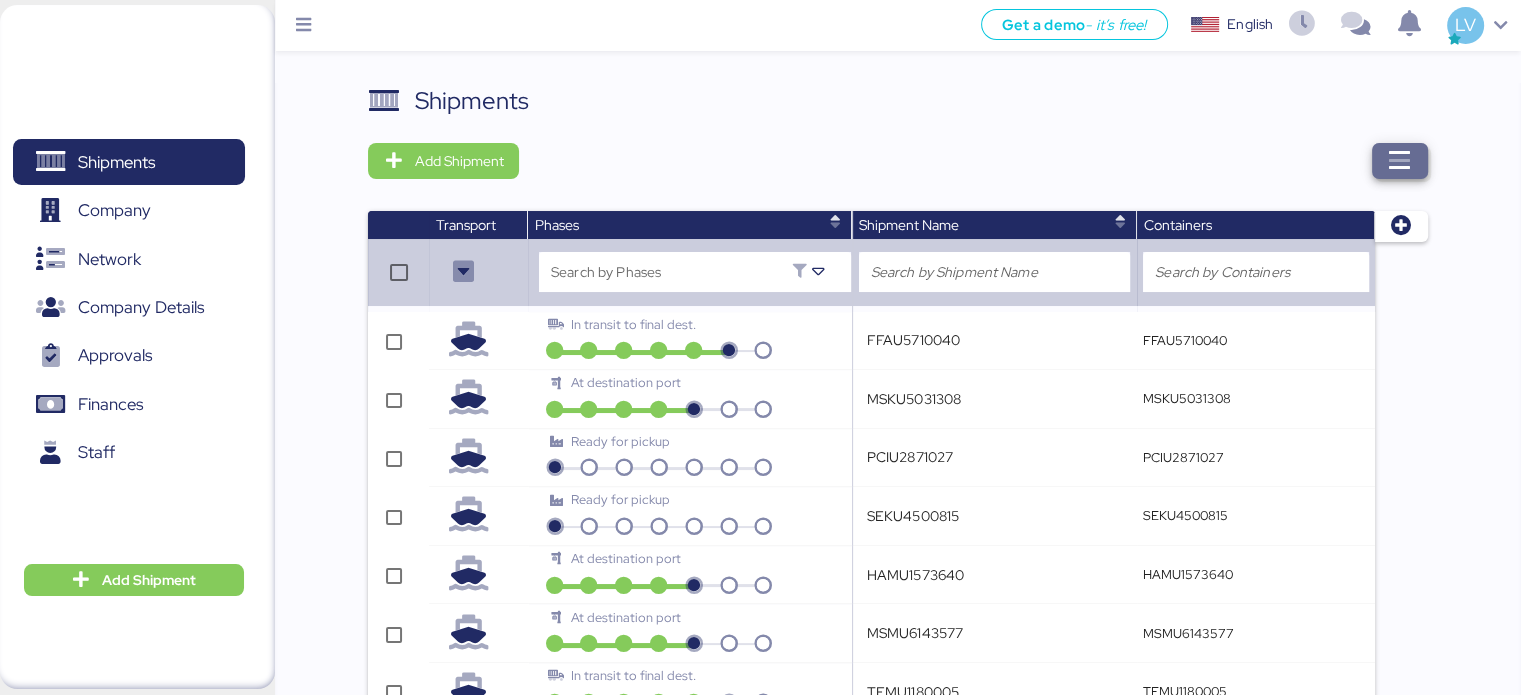 click at bounding box center (1400, 161) 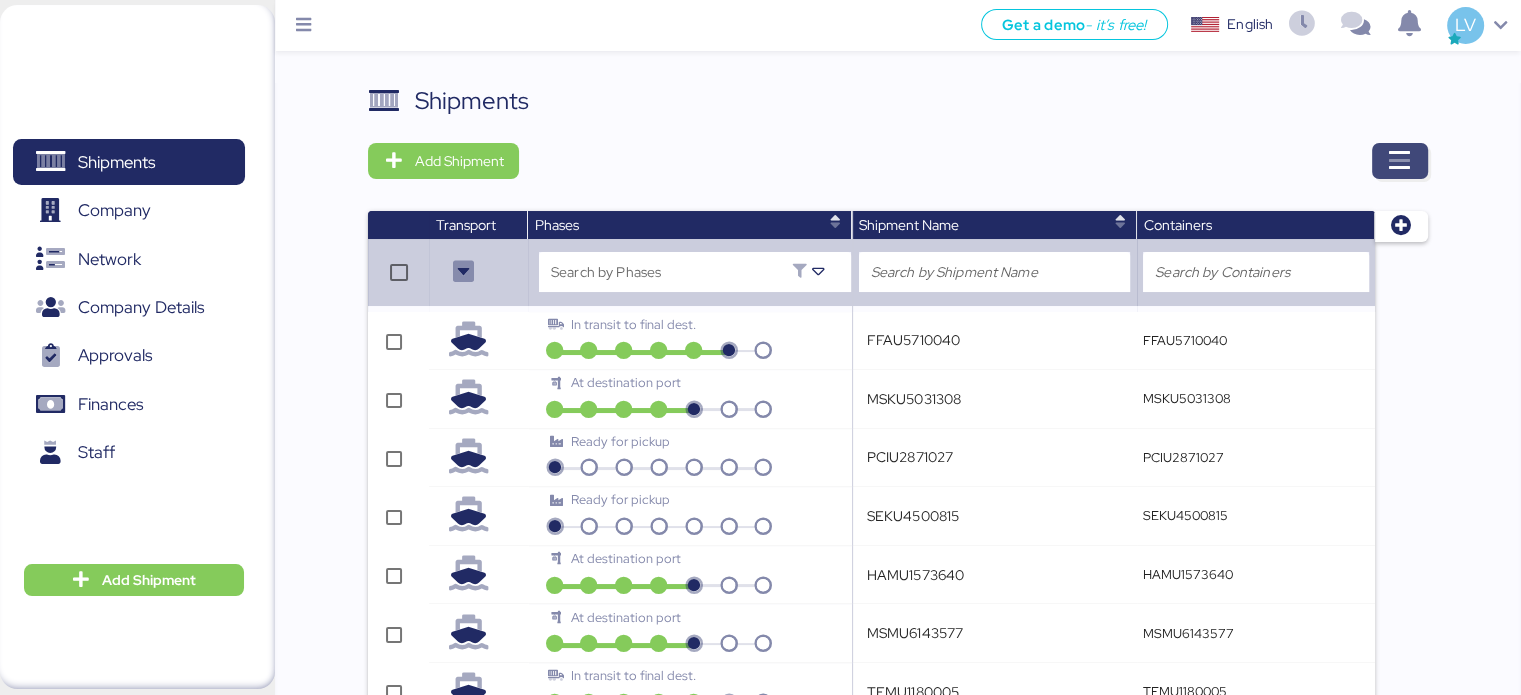 click at bounding box center (1400, 161) 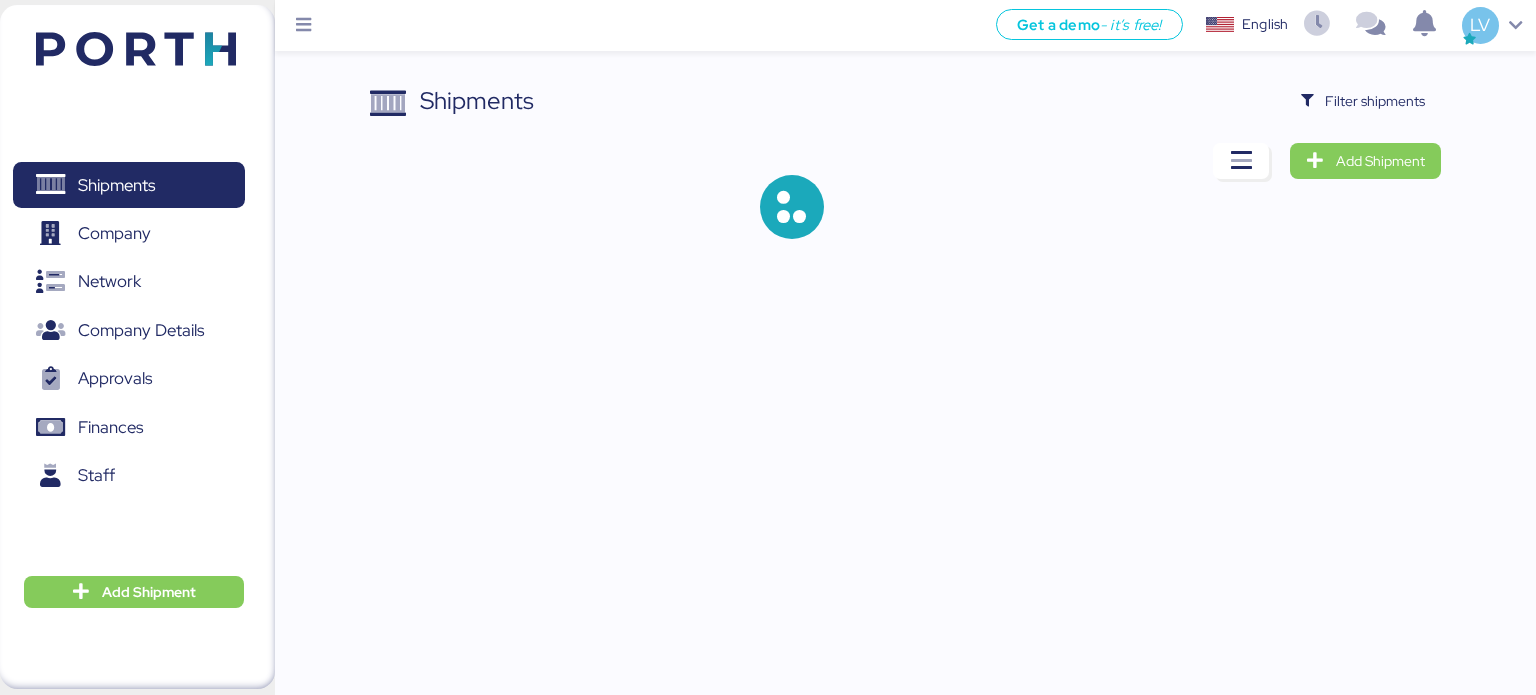click on "Shipments   Filter shipments     Add Shipment" at bounding box center (768, 135) 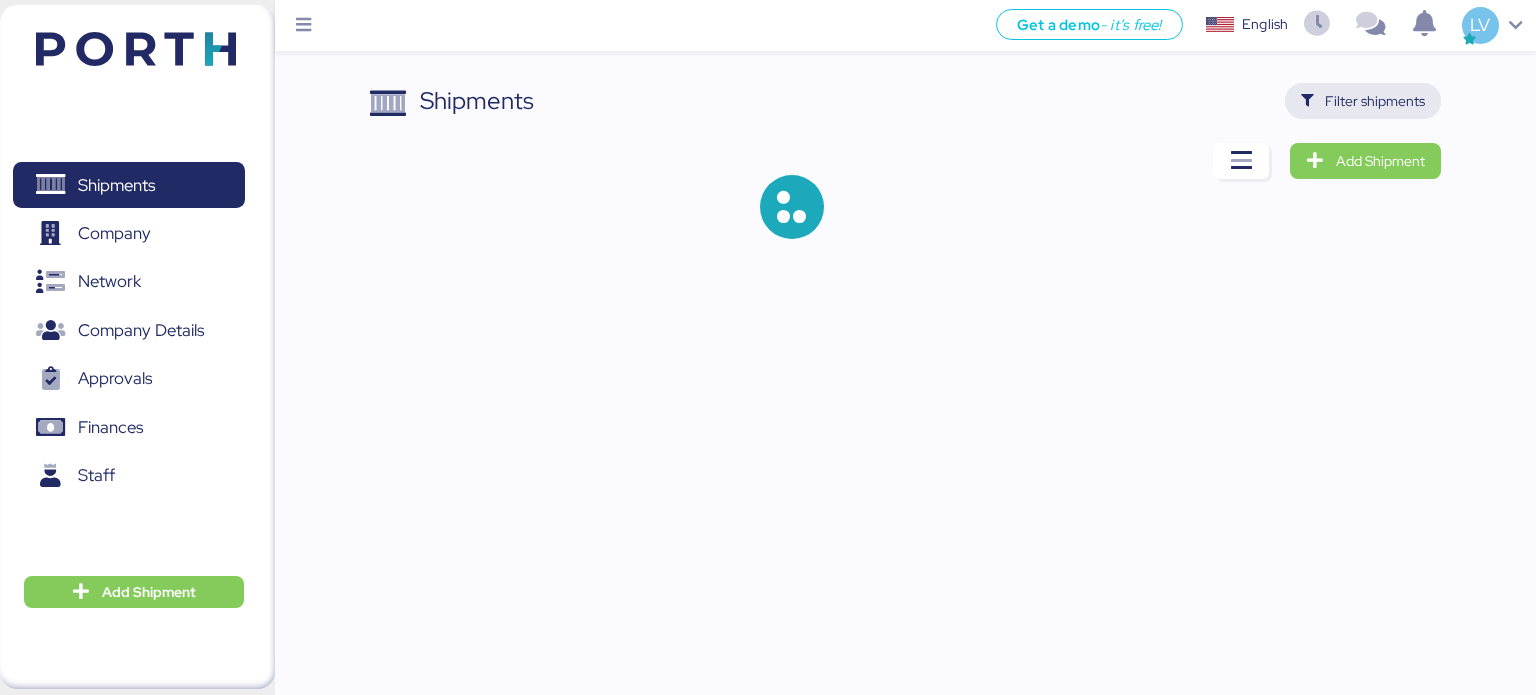 click on "Filter shipments" at bounding box center (1375, 101) 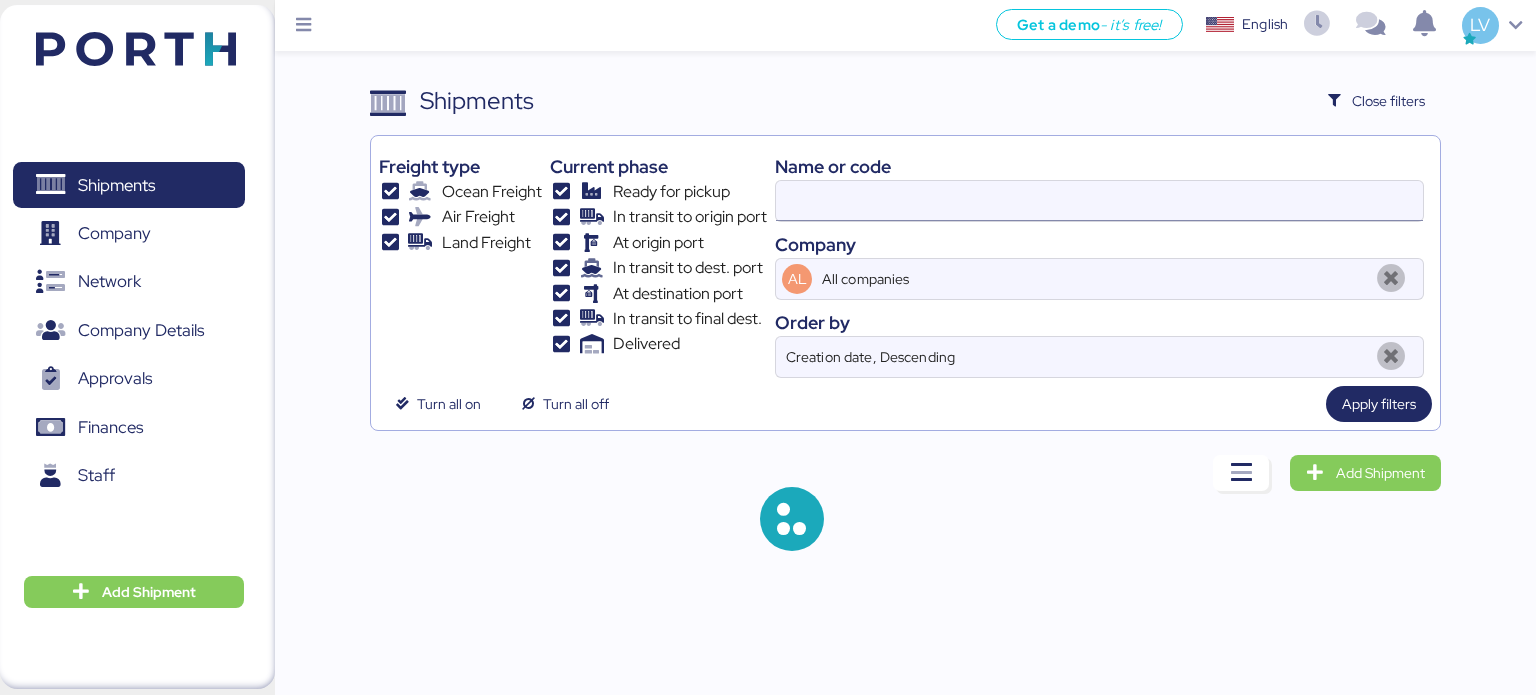 click at bounding box center [1099, 201] 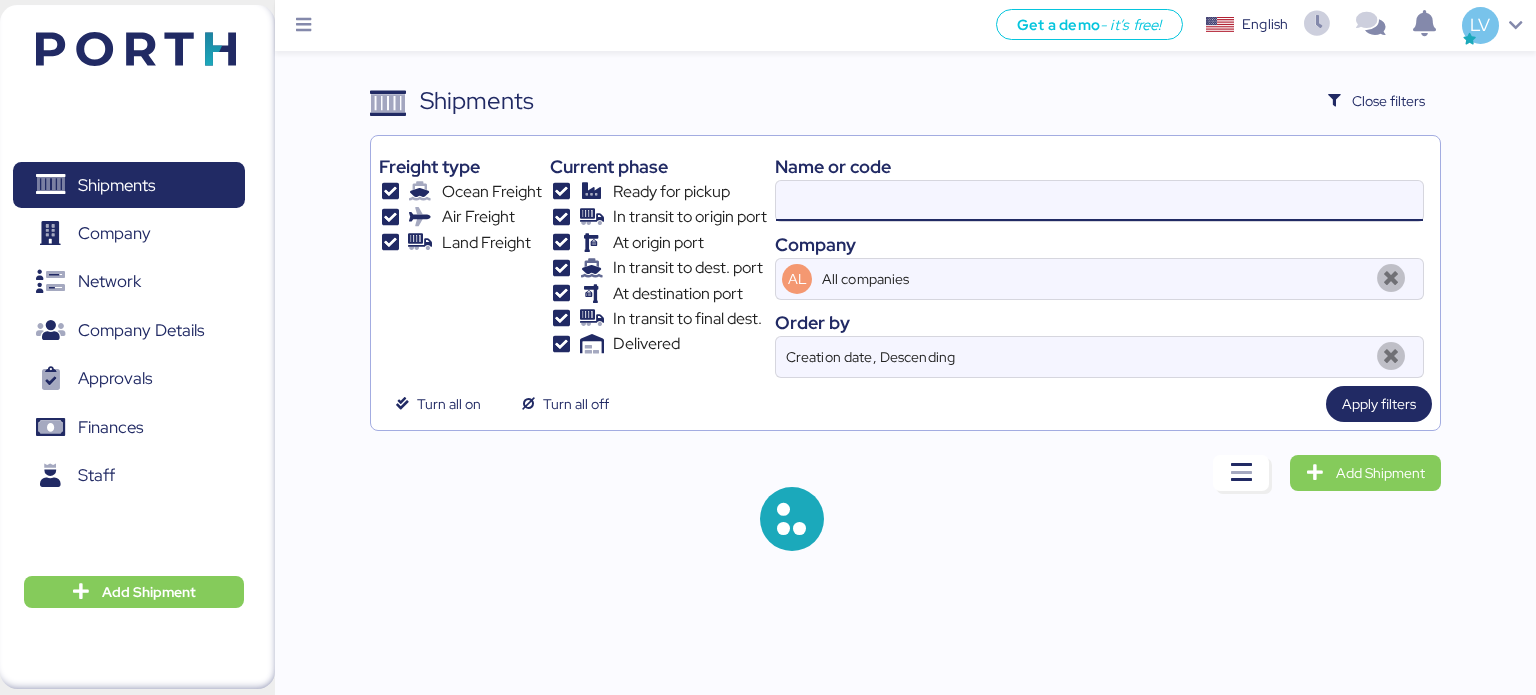 click at bounding box center (1099, 201) 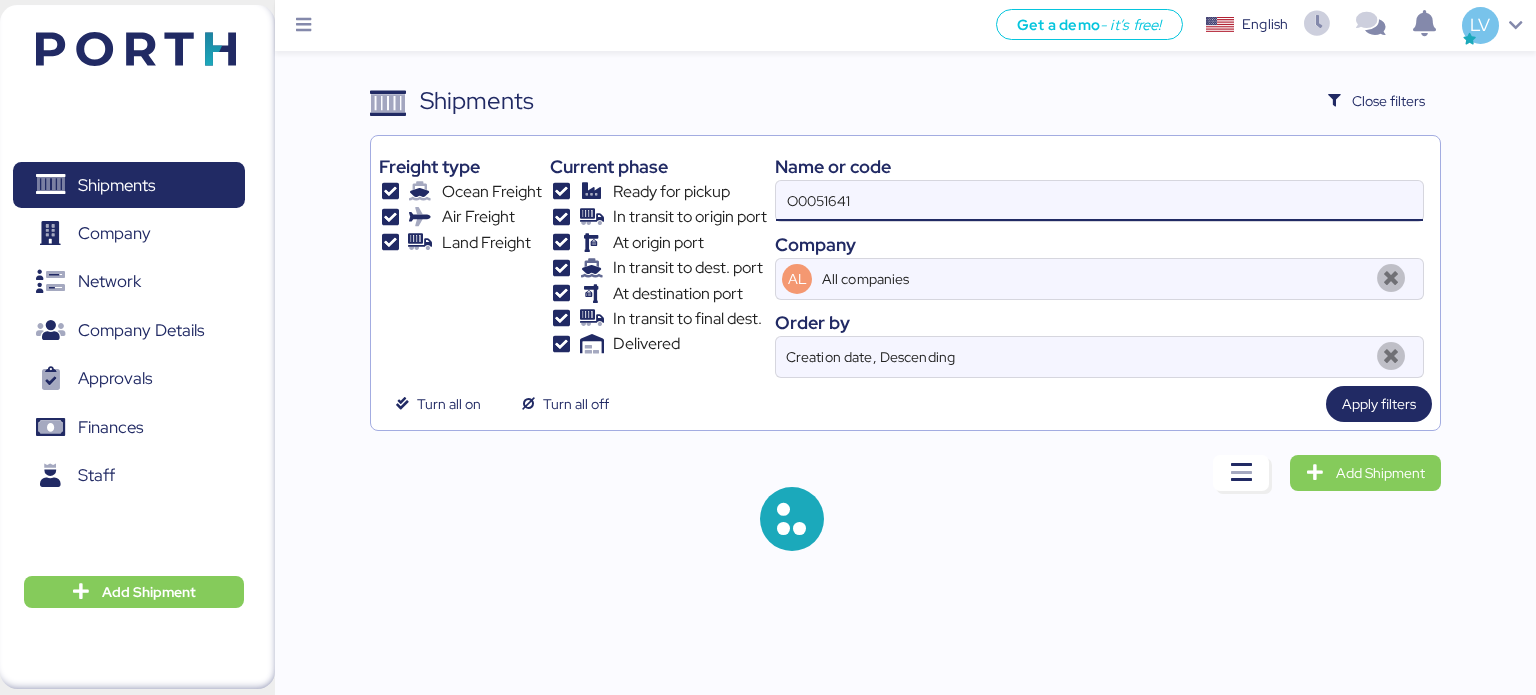 type on "O0051641" 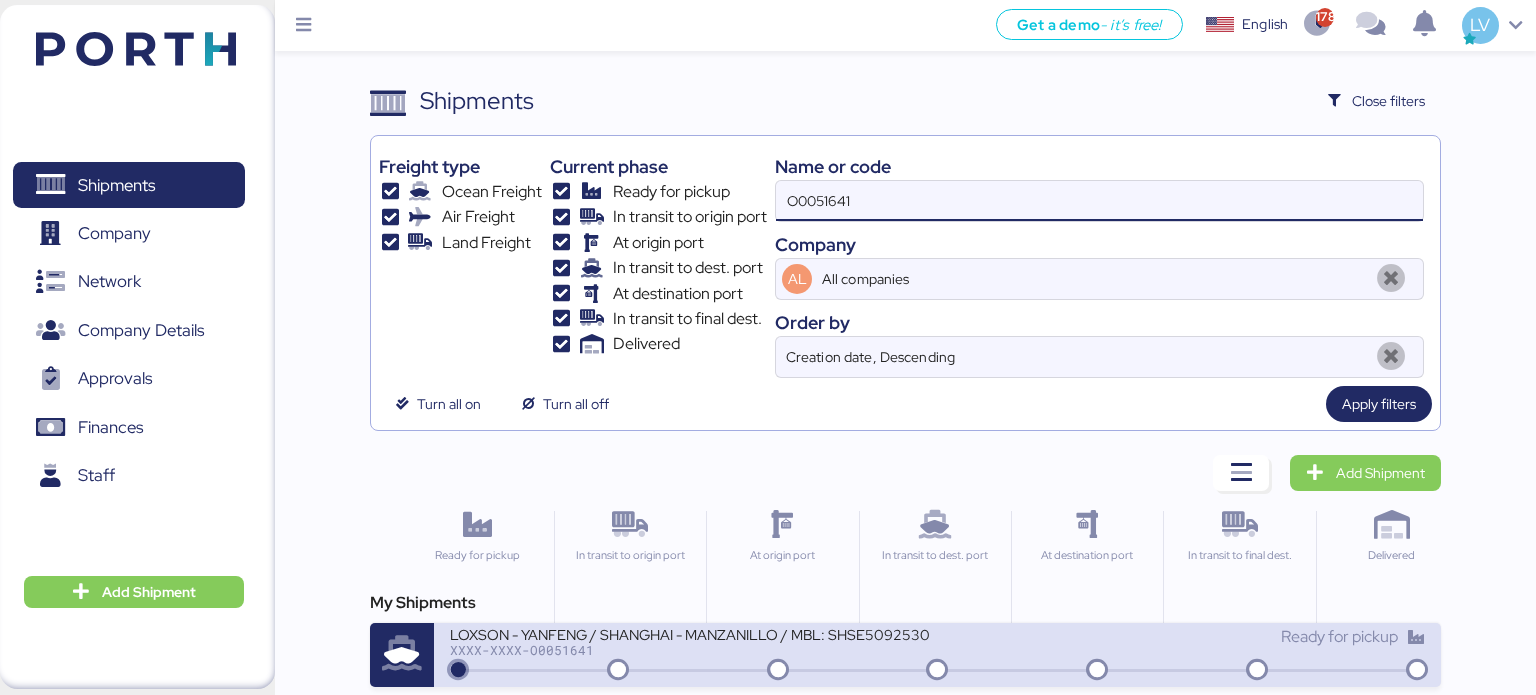 click on "XXXX-XXXX-O0051641" at bounding box center (690, 650) 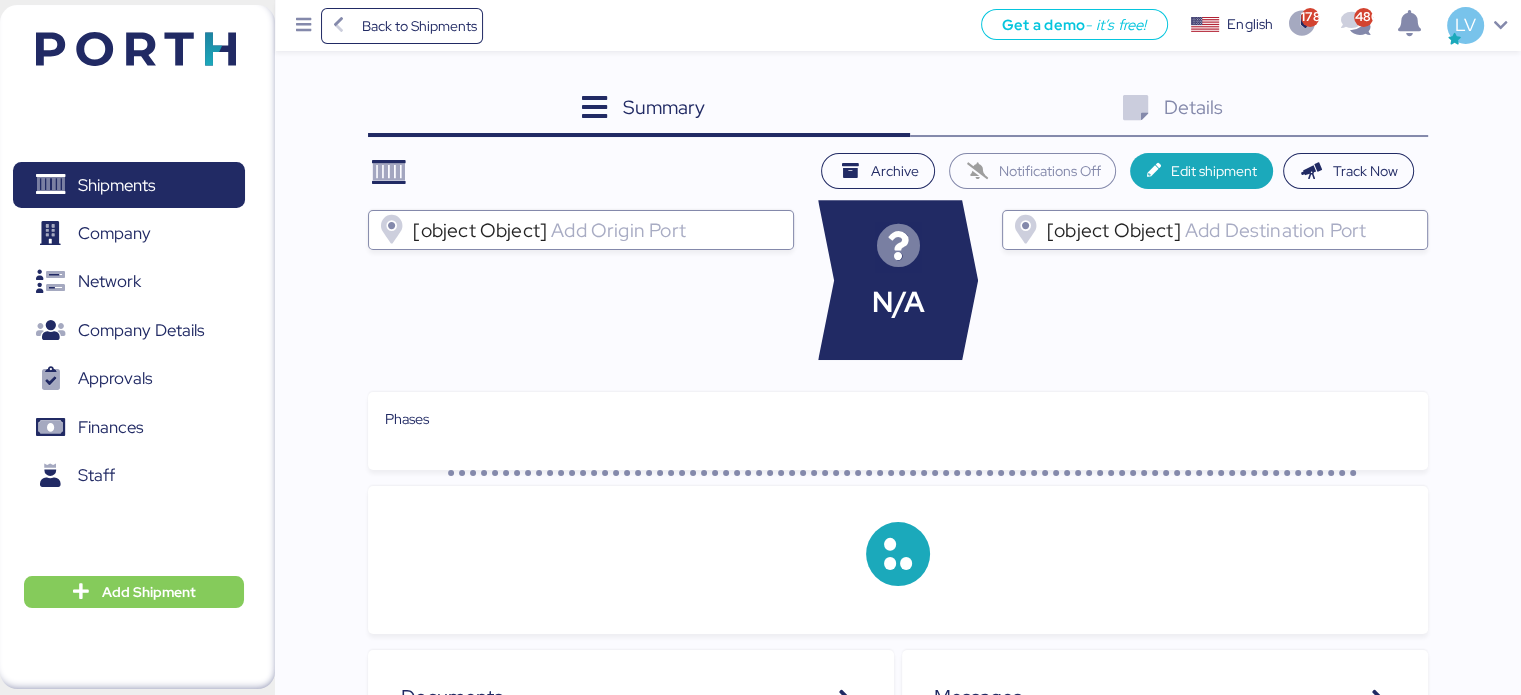 click on "Phases" at bounding box center (897, 431) 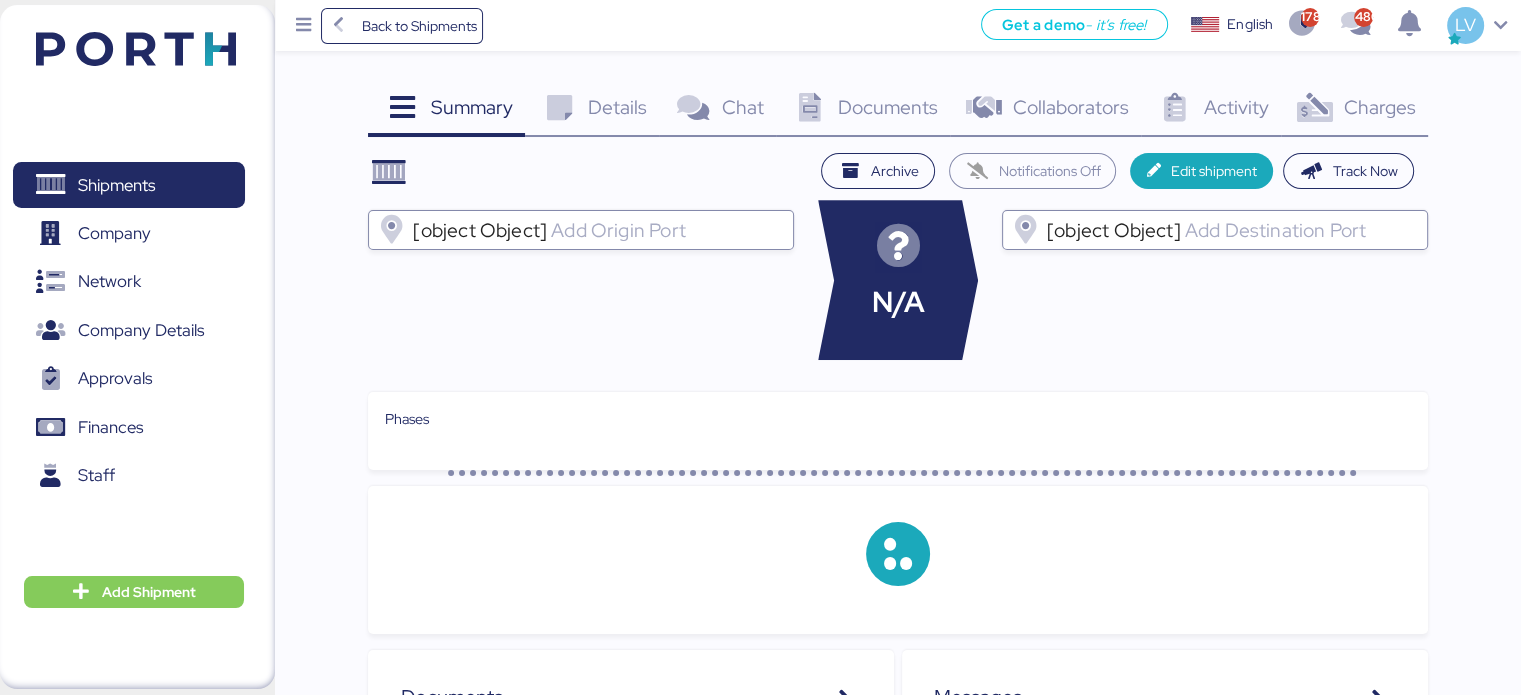 click on "Charges" at bounding box center [472, 107] 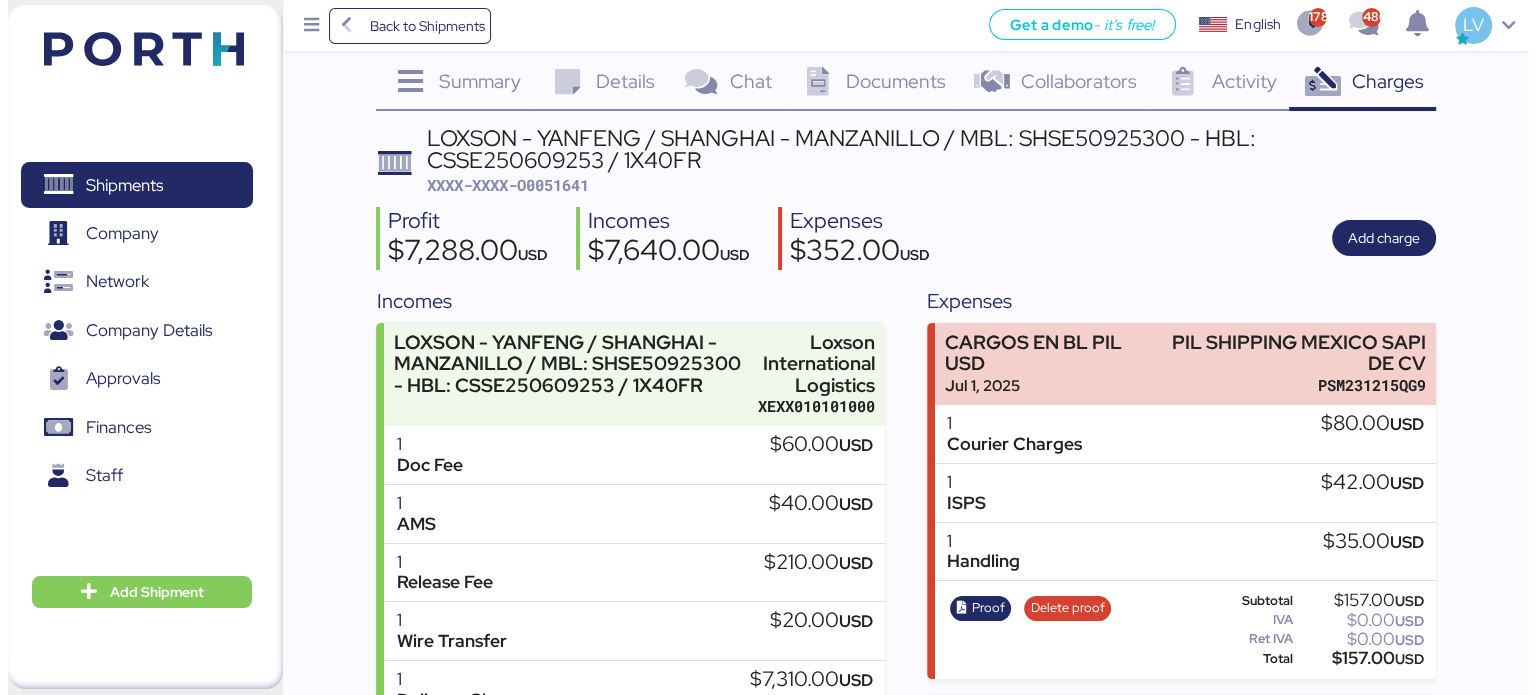 scroll, scrollTop: 0, scrollLeft: 0, axis: both 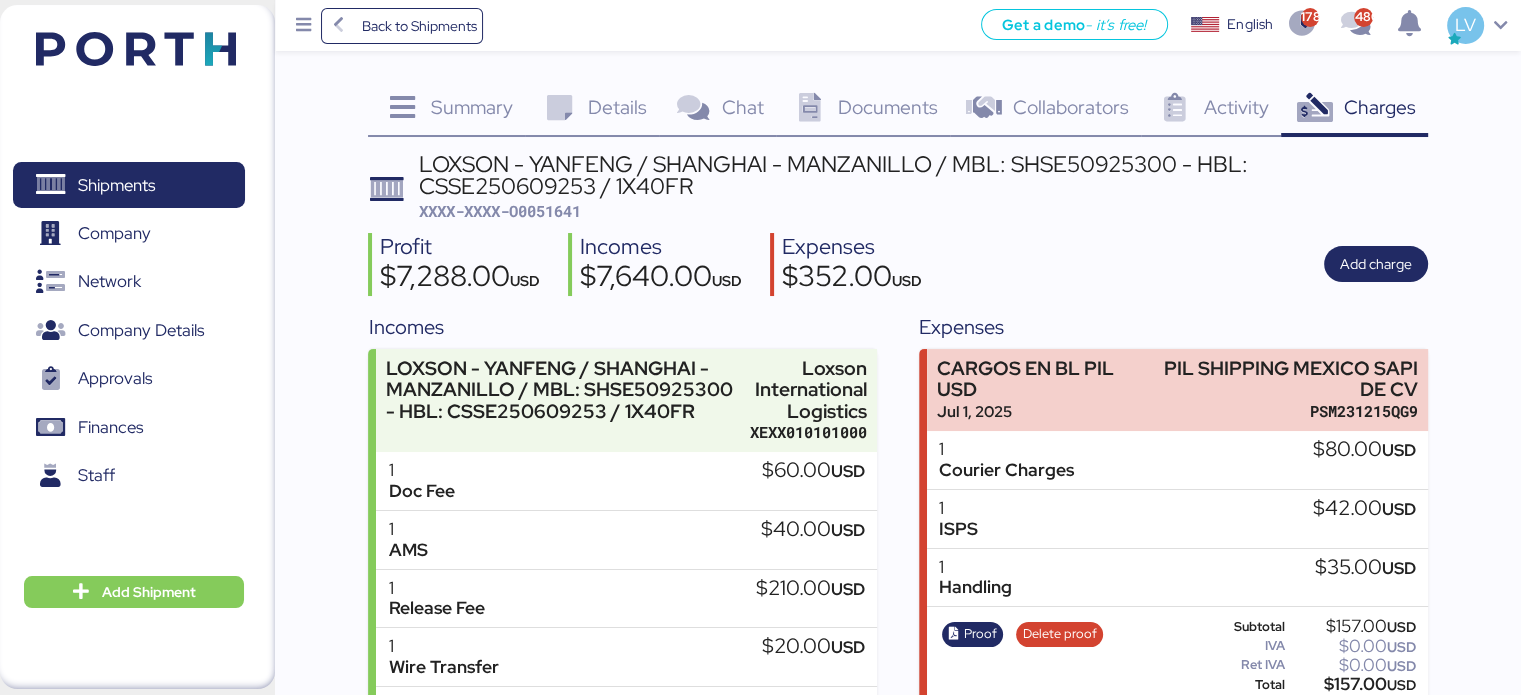 click on "LOXSON - YANFENG / SHANGHAI - MANZANILLO / MBL: SHSE50925300 - HBL: CSSE250609253 / 1X40FR" at bounding box center [923, 175] 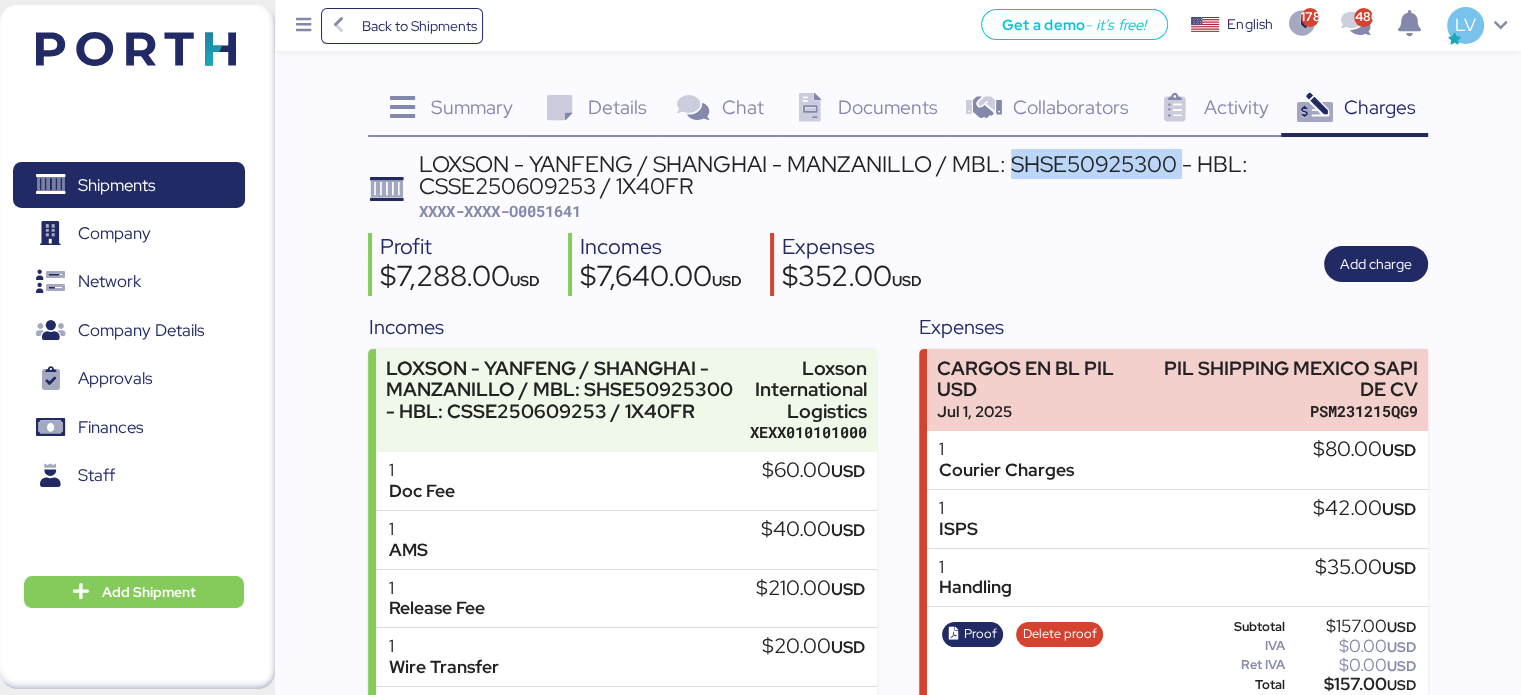 copy on "SHSE50925300" 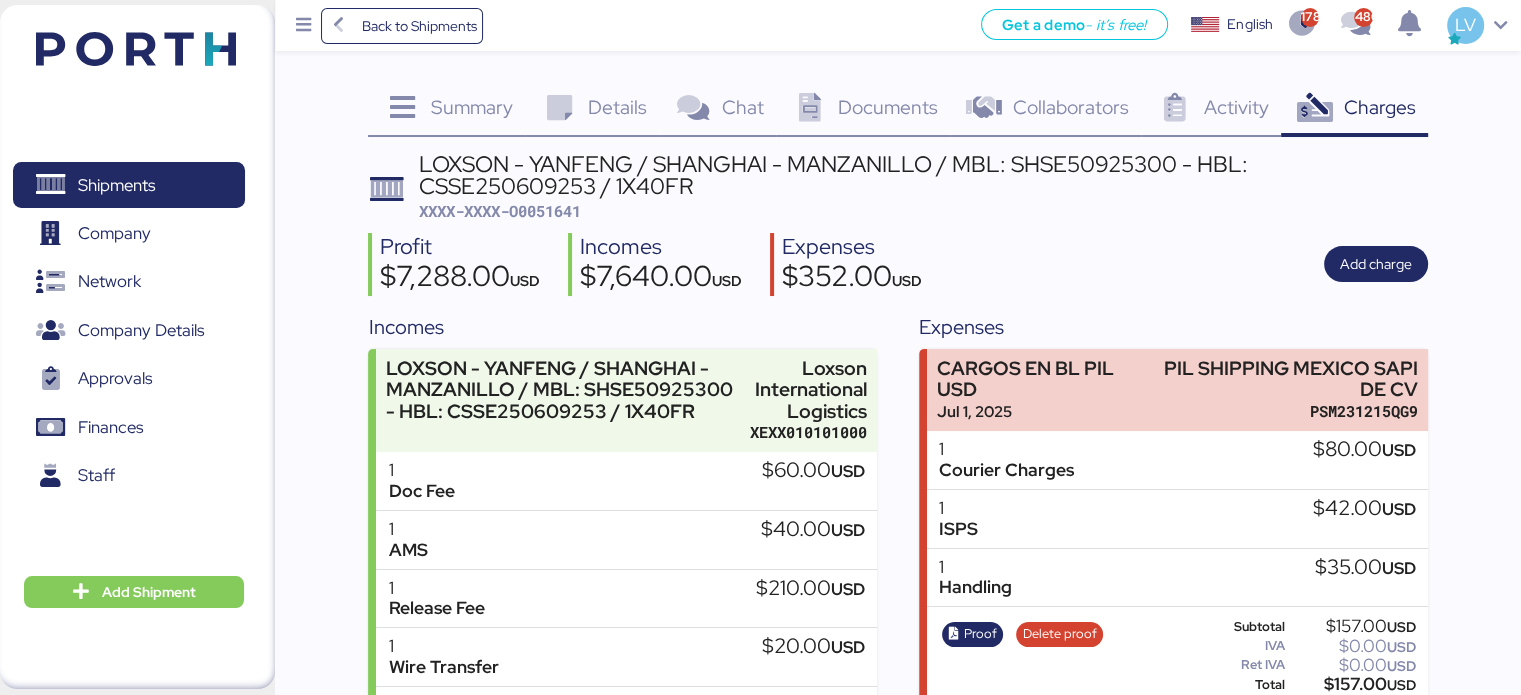 click on "Documents 0" at bounding box center [863, 110] 